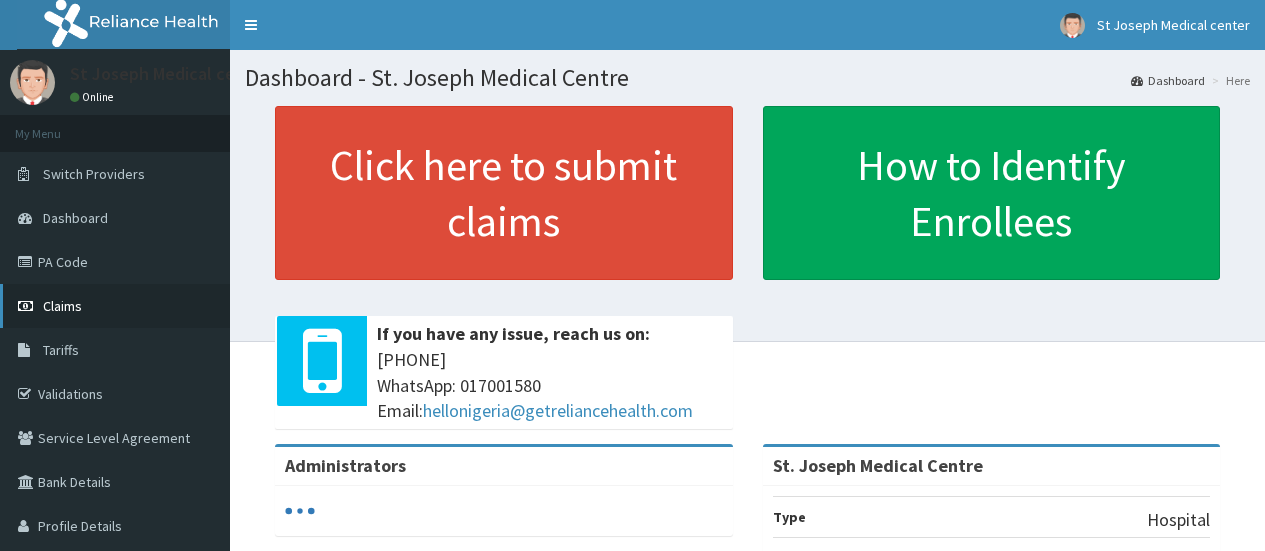 scroll, scrollTop: 0, scrollLeft: 0, axis: both 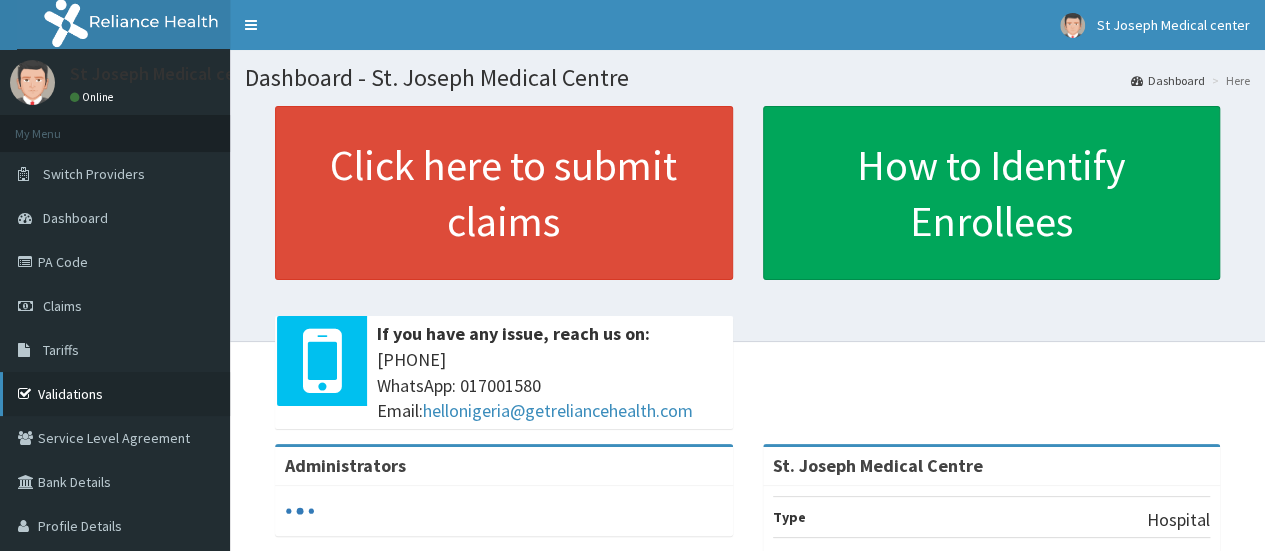 click on "Validations" at bounding box center [115, 394] 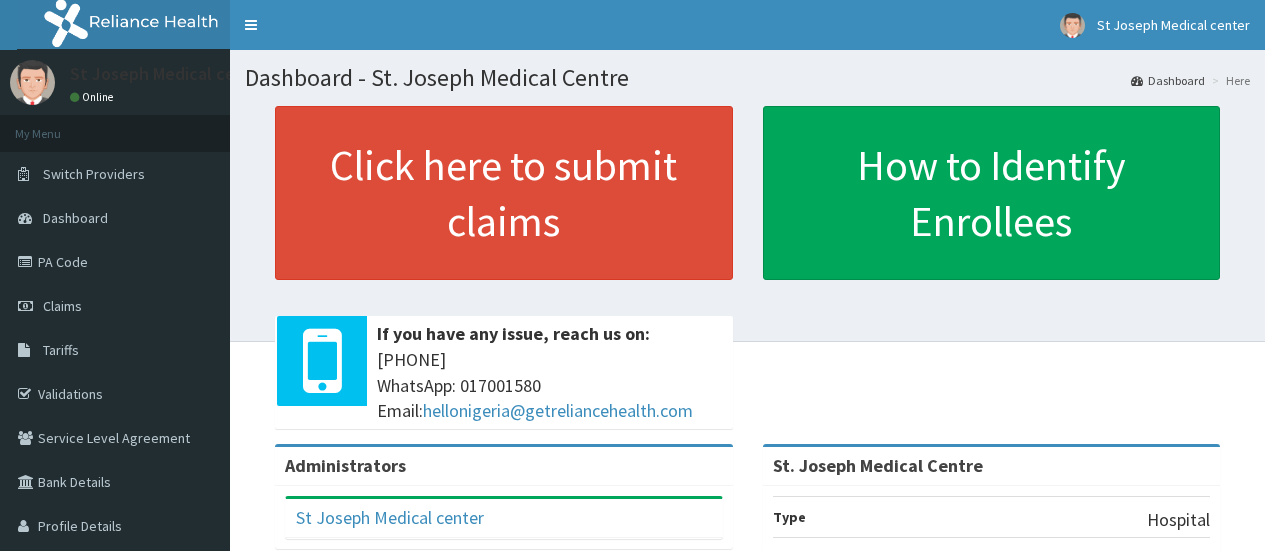scroll, scrollTop: 0, scrollLeft: 0, axis: both 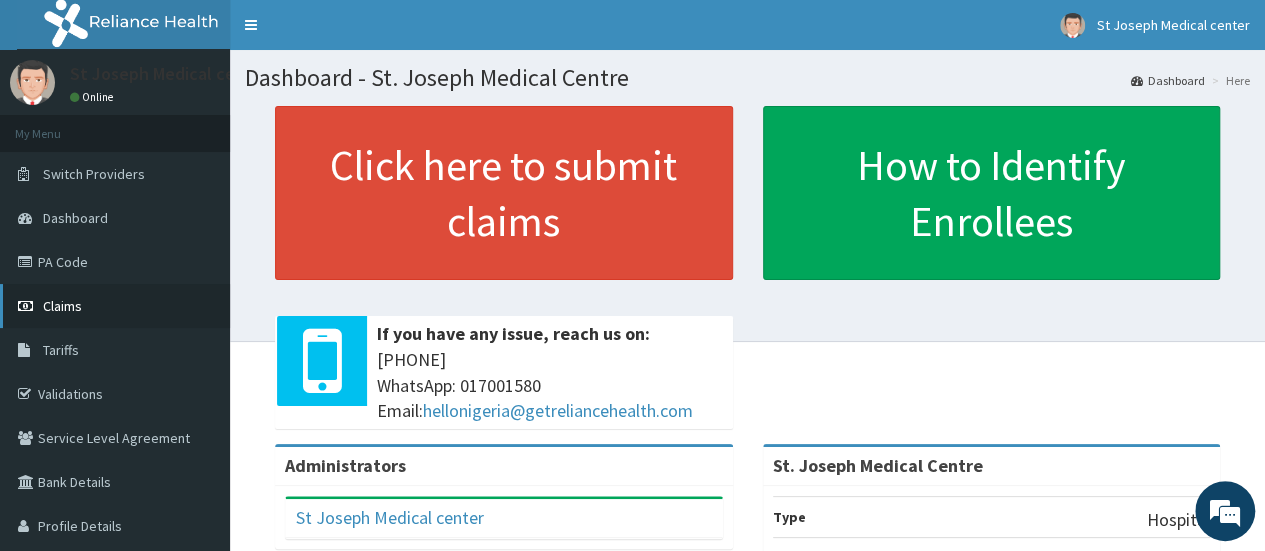 click on "Claims" at bounding box center (62, 306) 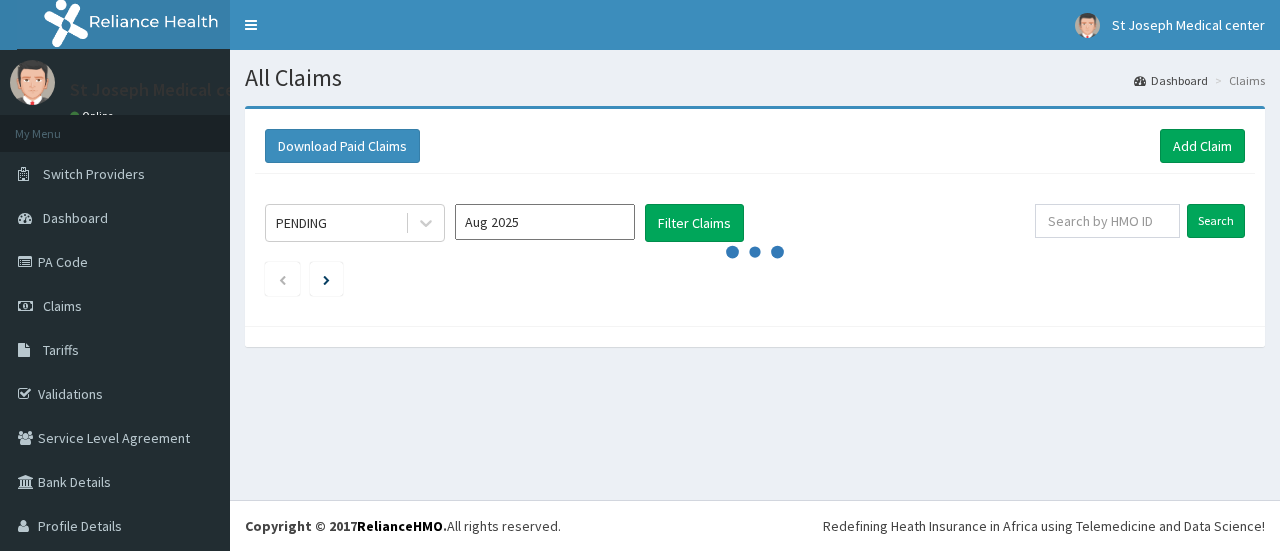 scroll, scrollTop: 0, scrollLeft: 0, axis: both 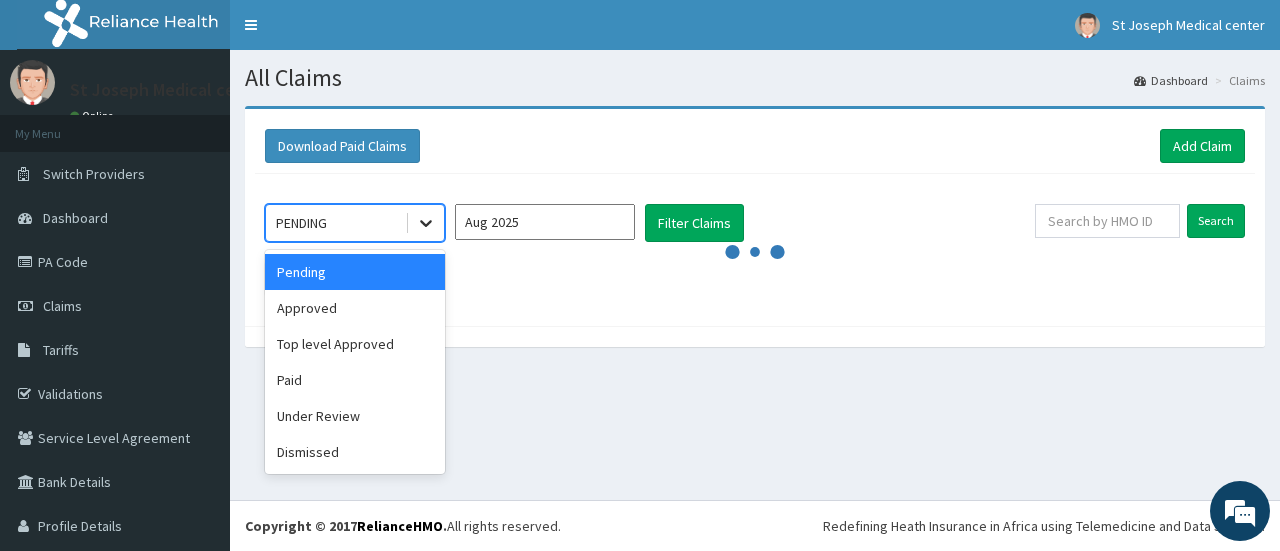 click 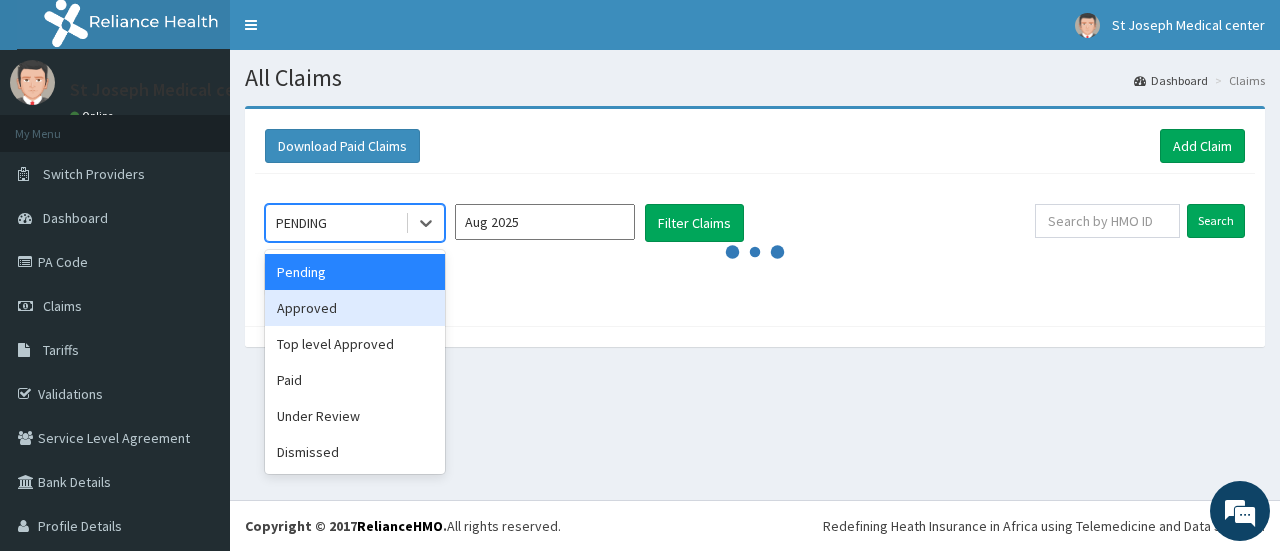 click on "Approved" at bounding box center (355, 308) 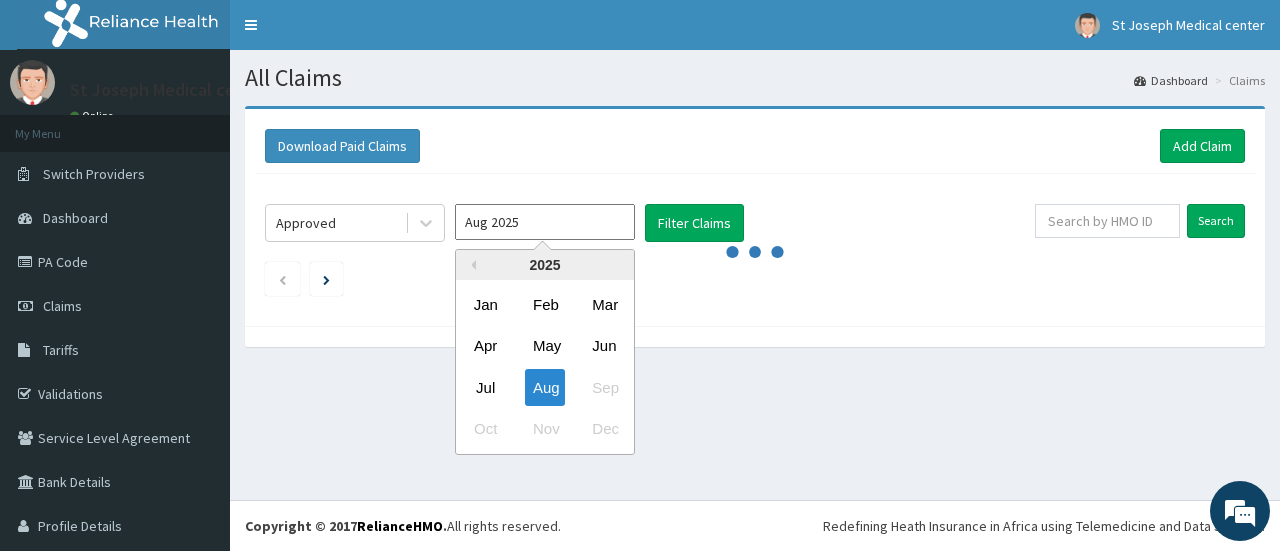 click on "Aug 2025" at bounding box center (545, 222) 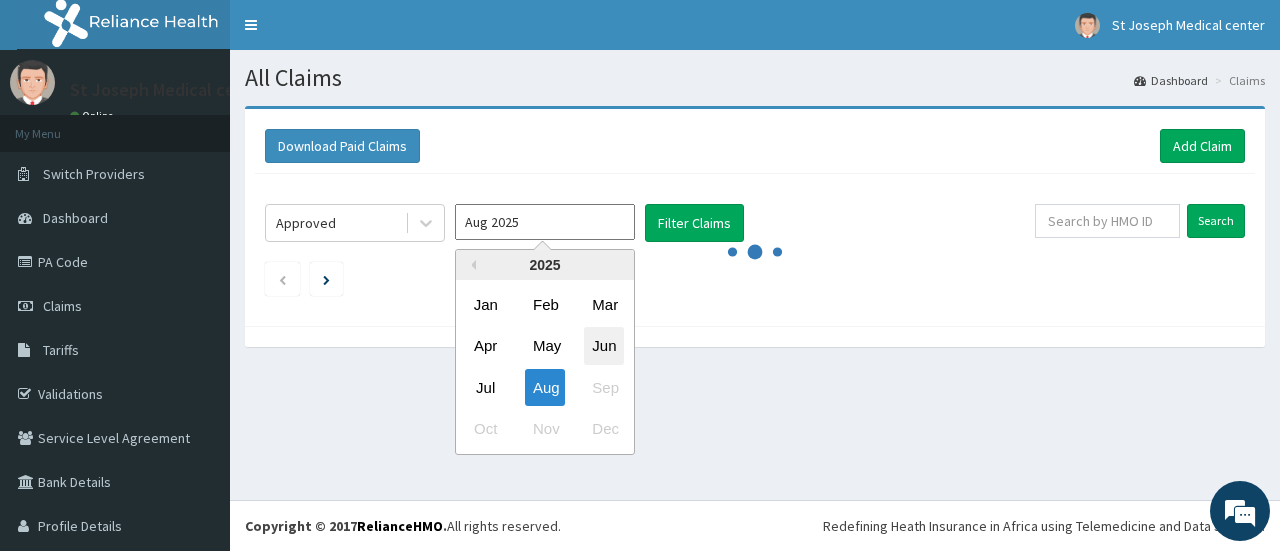 click on "Jun" at bounding box center [604, 346] 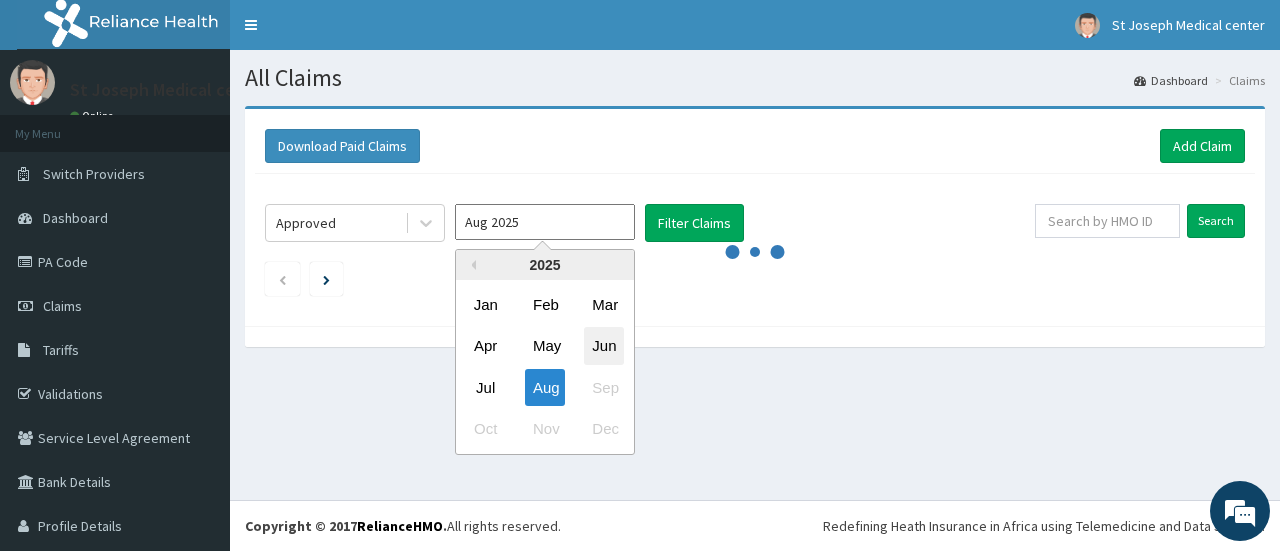 type on "Jun 2025" 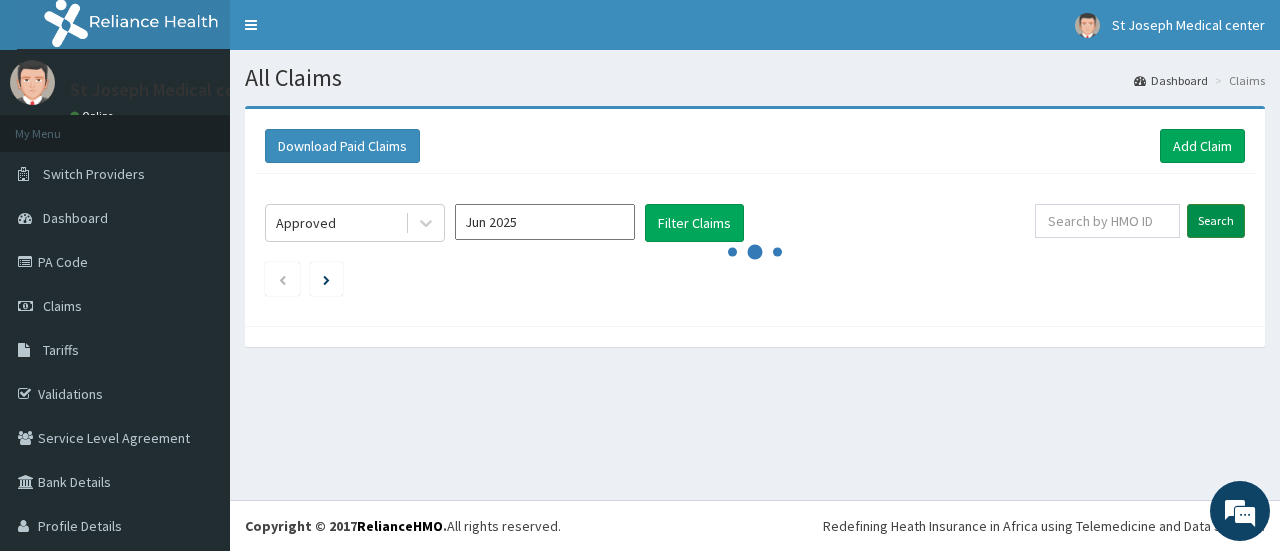 click on "Search" at bounding box center (1216, 221) 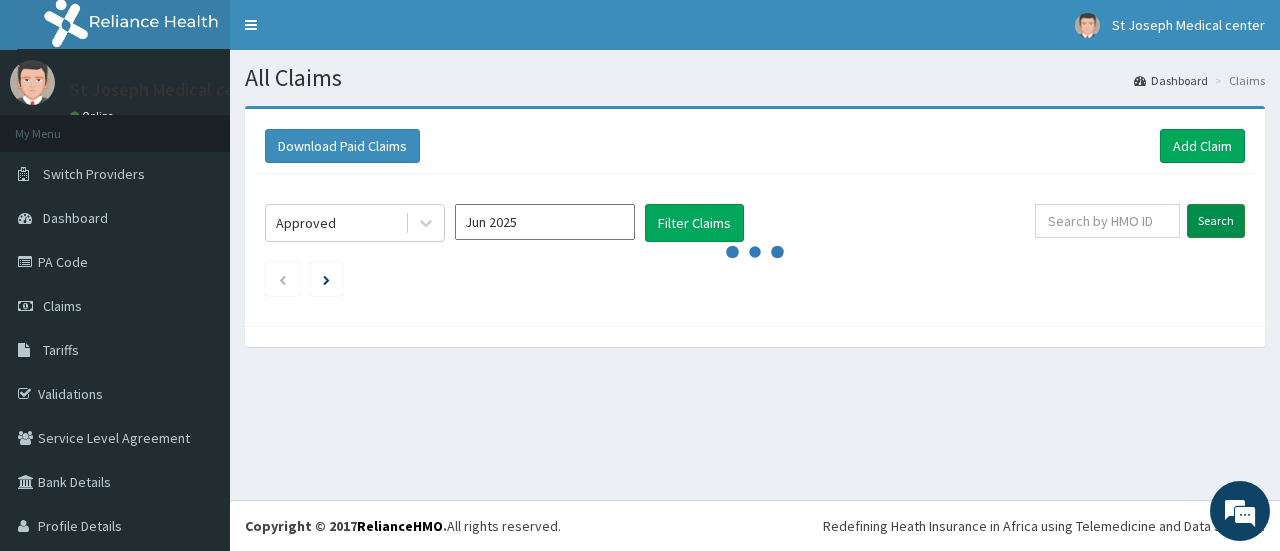 click on "Search" at bounding box center (1216, 221) 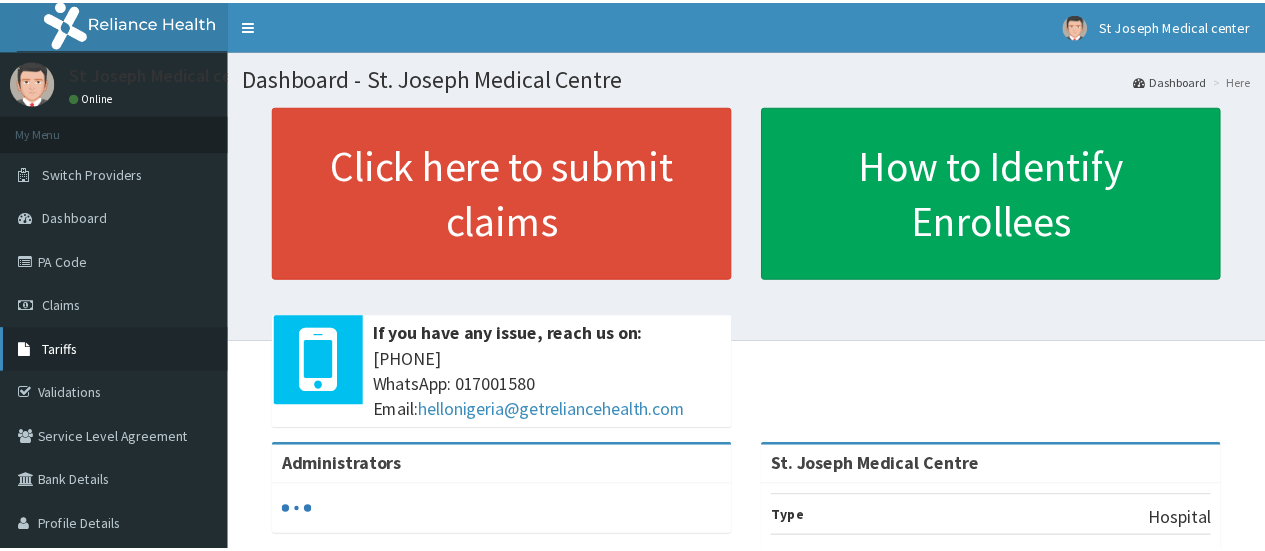 scroll, scrollTop: 0, scrollLeft: 0, axis: both 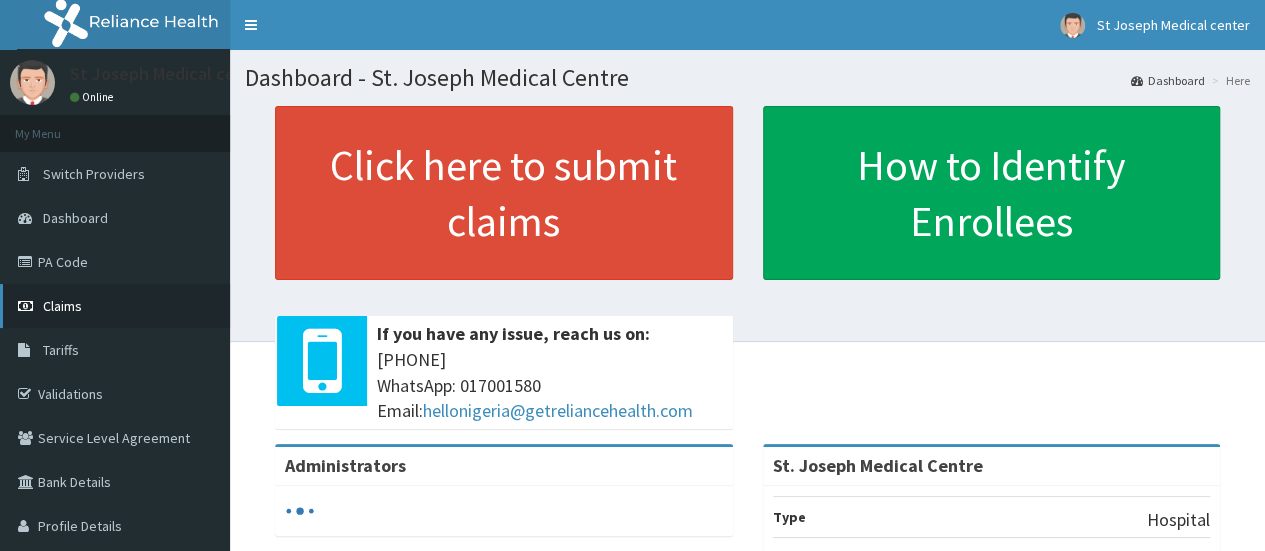 click on "Claims" at bounding box center (62, 306) 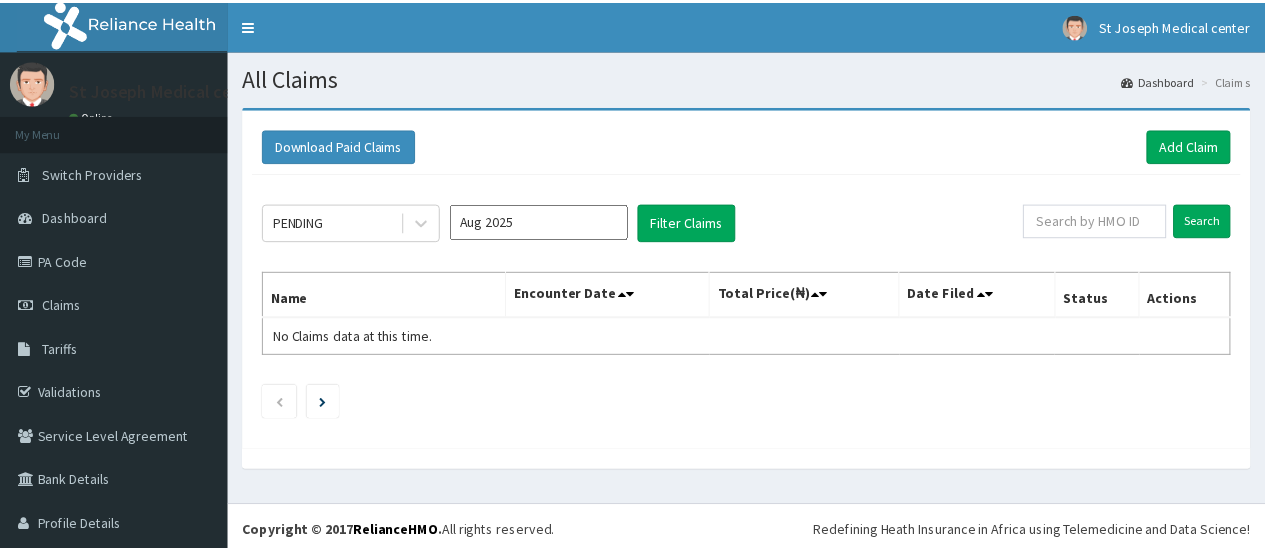 scroll, scrollTop: 0, scrollLeft: 0, axis: both 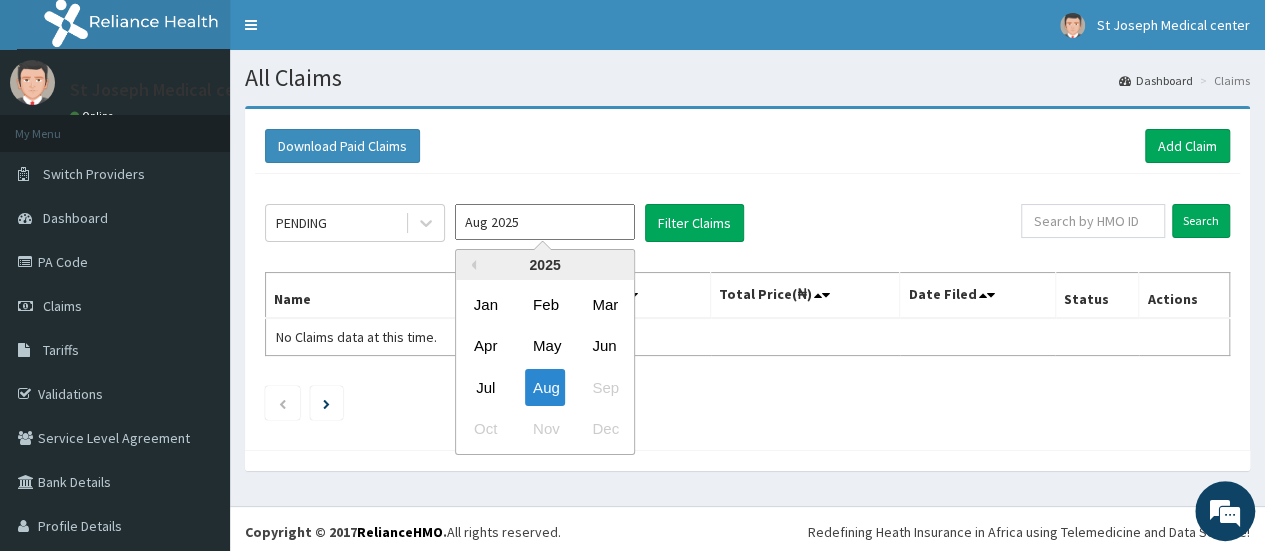 click on "Aug 2025" at bounding box center [545, 222] 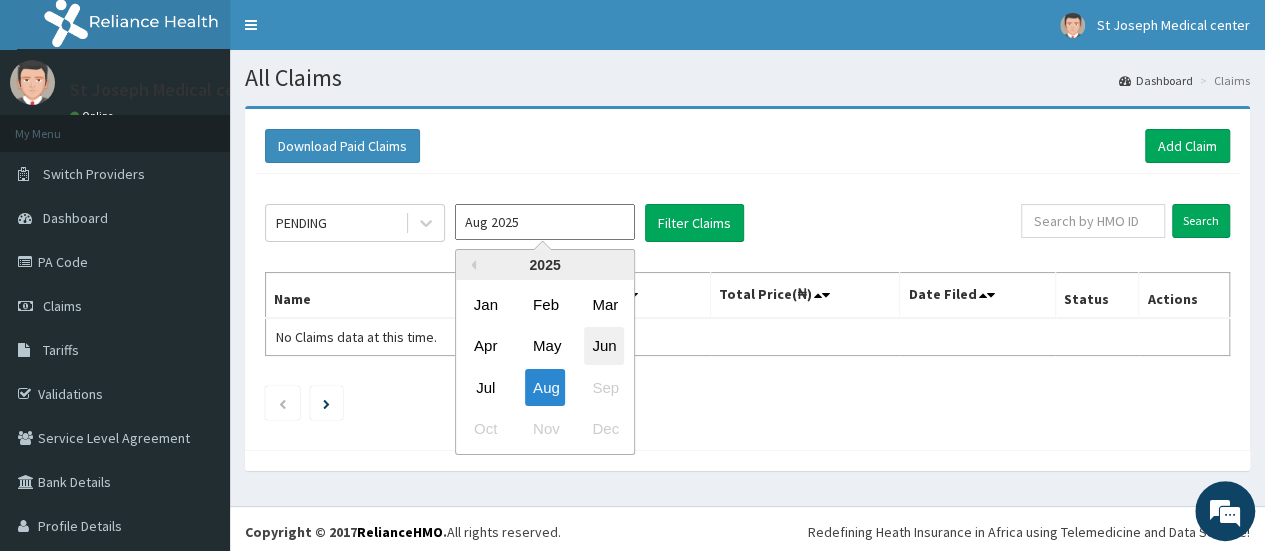 click on "Jun" at bounding box center [604, 346] 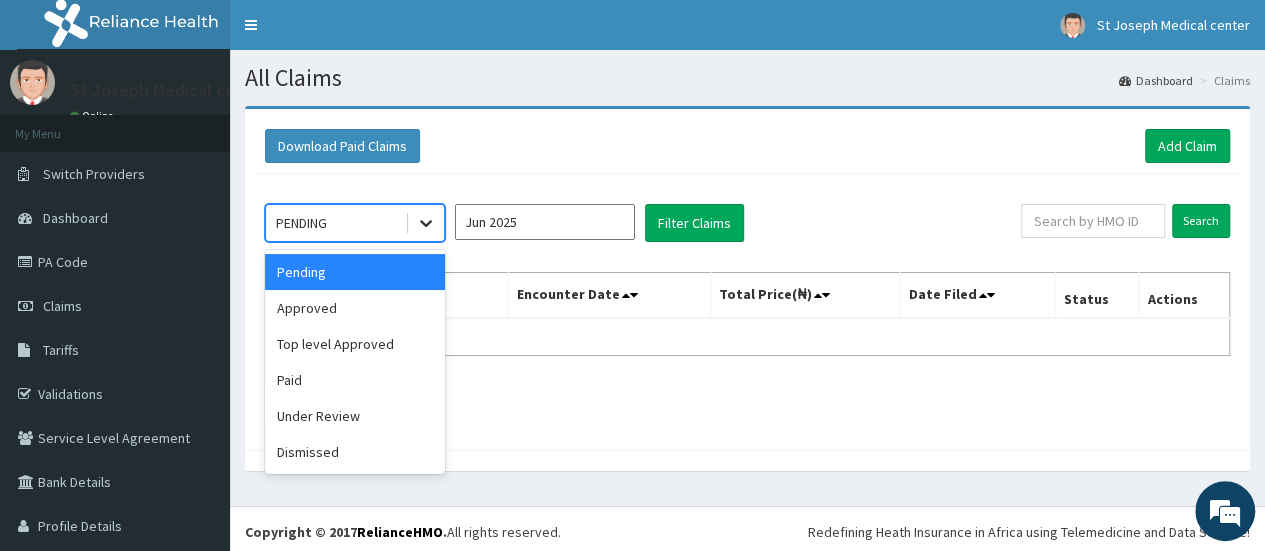 click 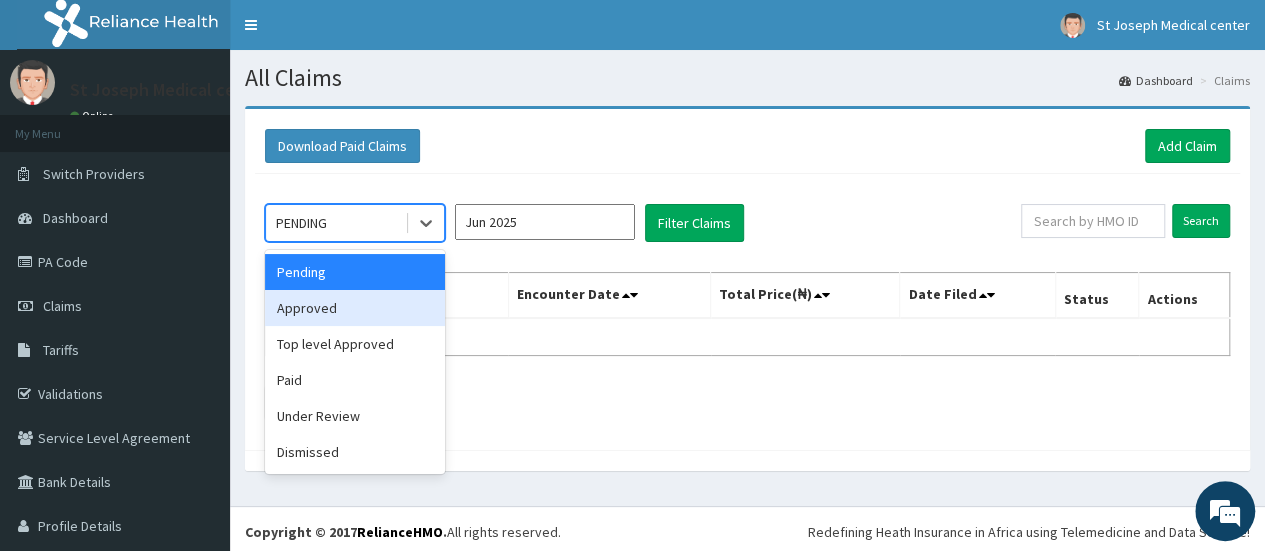 click on "Approved" at bounding box center [355, 308] 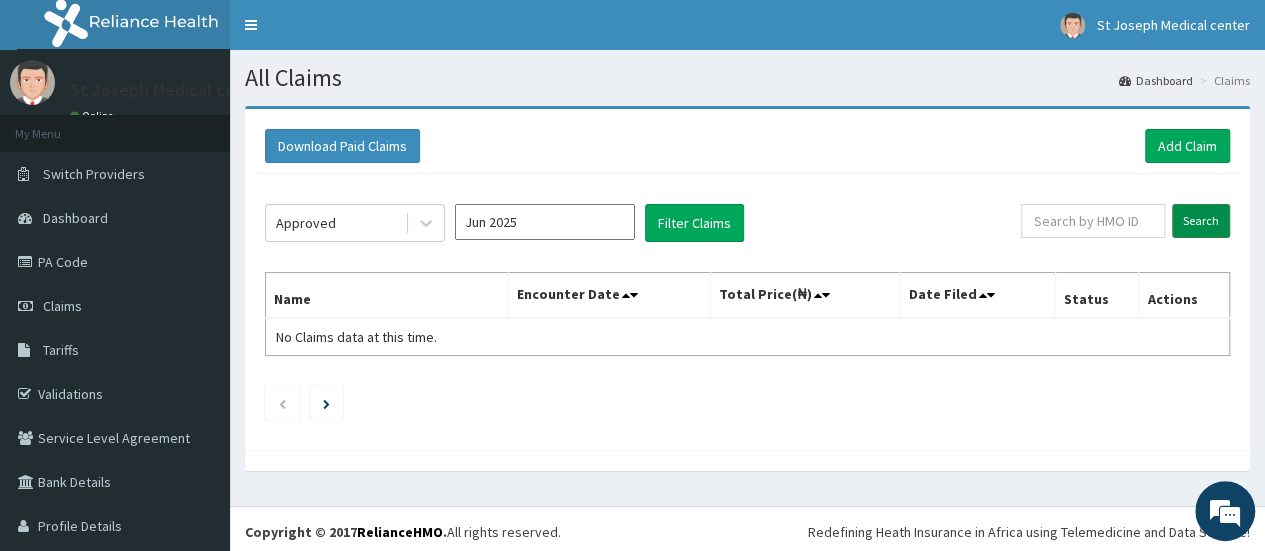 scroll, scrollTop: 0, scrollLeft: 0, axis: both 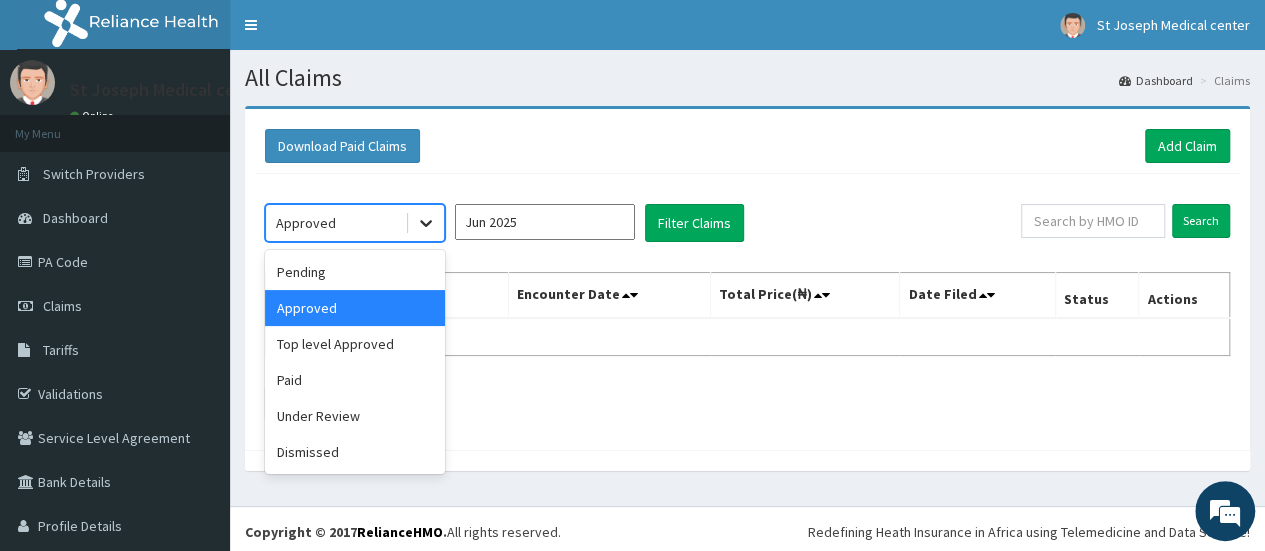click 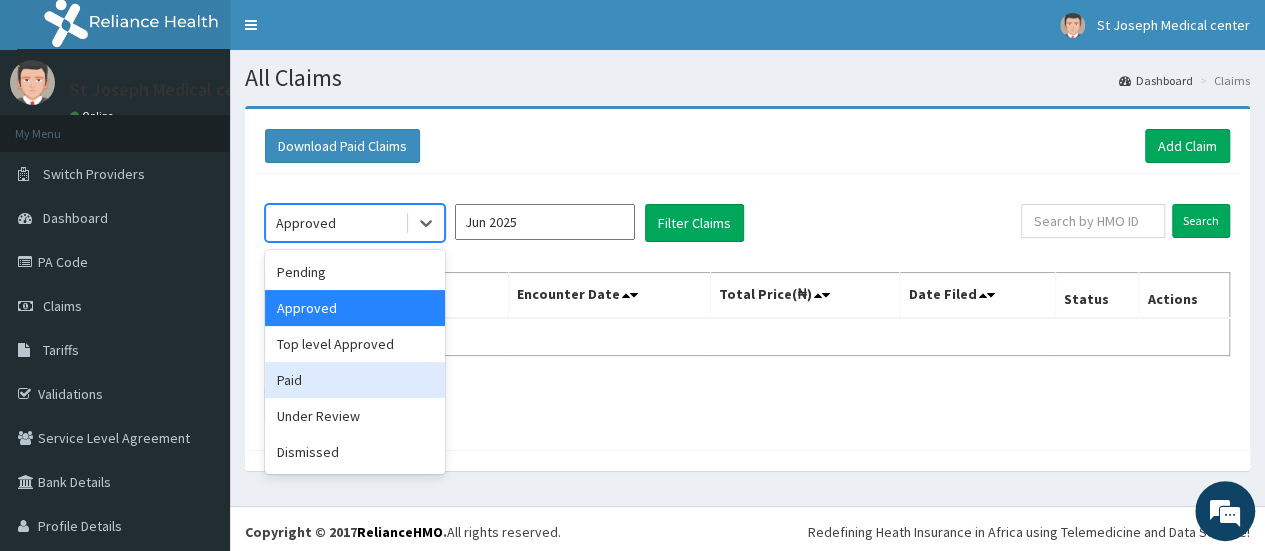 click on "Paid" at bounding box center [355, 380] 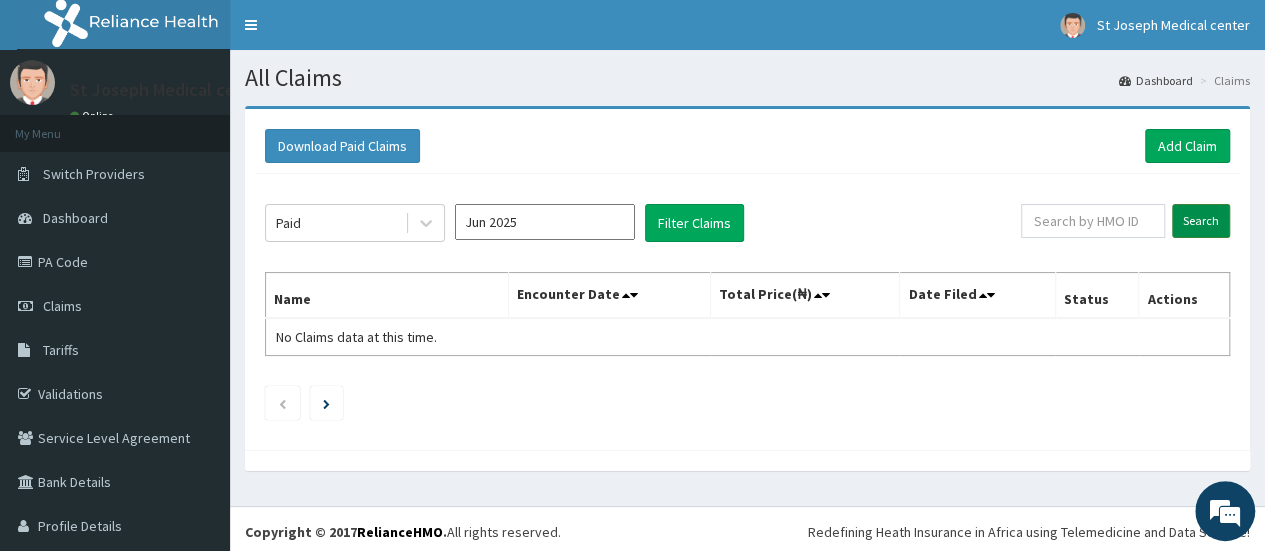 click on "Search" at bounding box center (1201, 221) 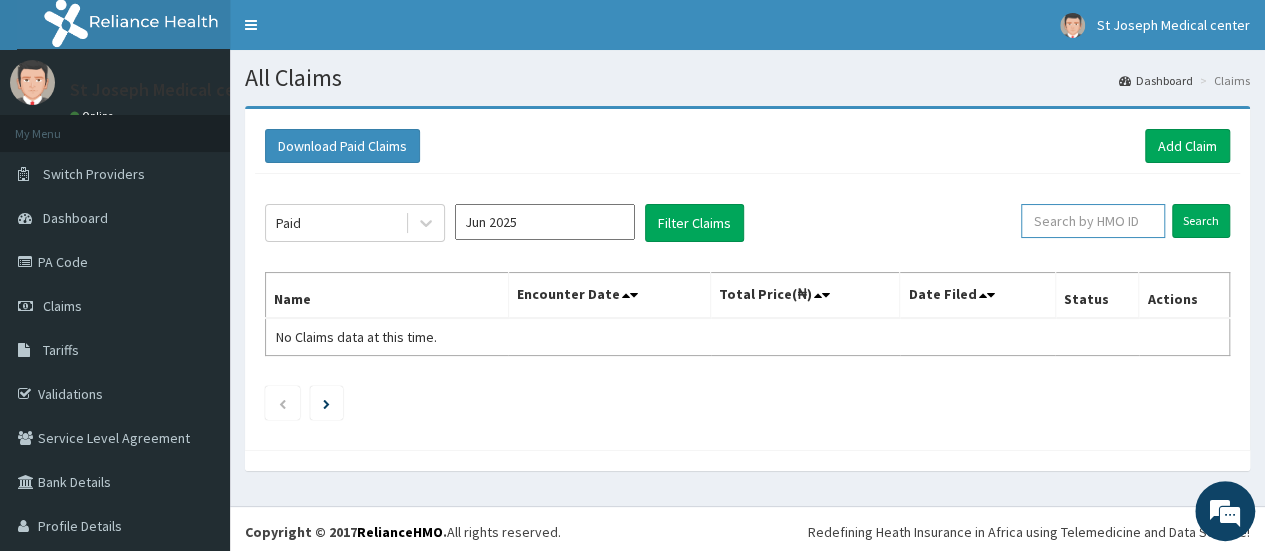 click at bounding box center (1093, 221) 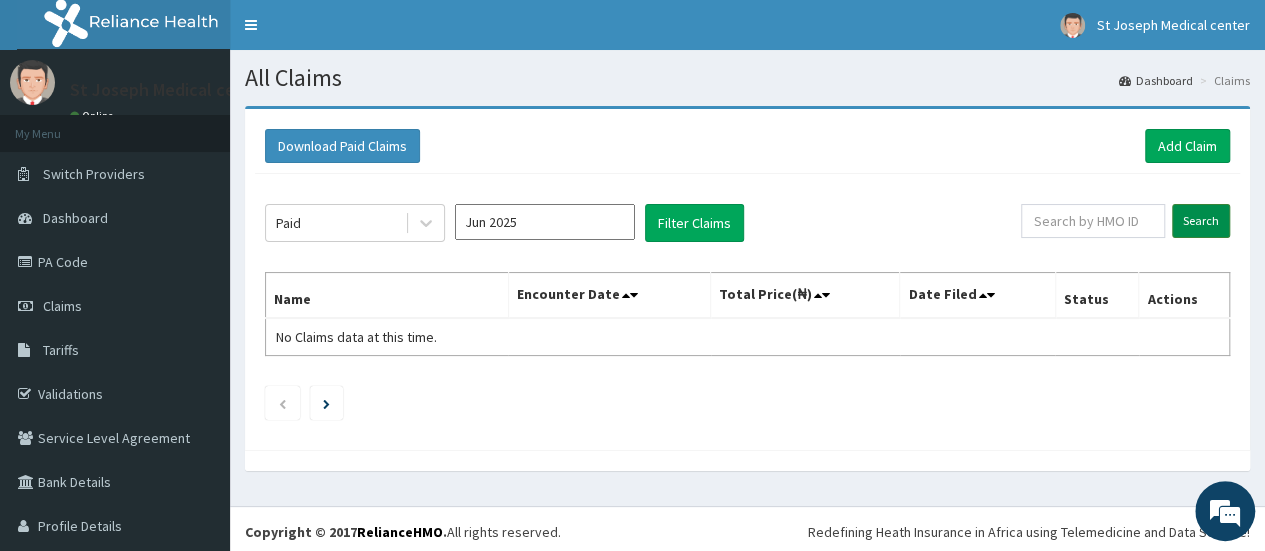 click on "Search" at bounding box center (1201, 221) 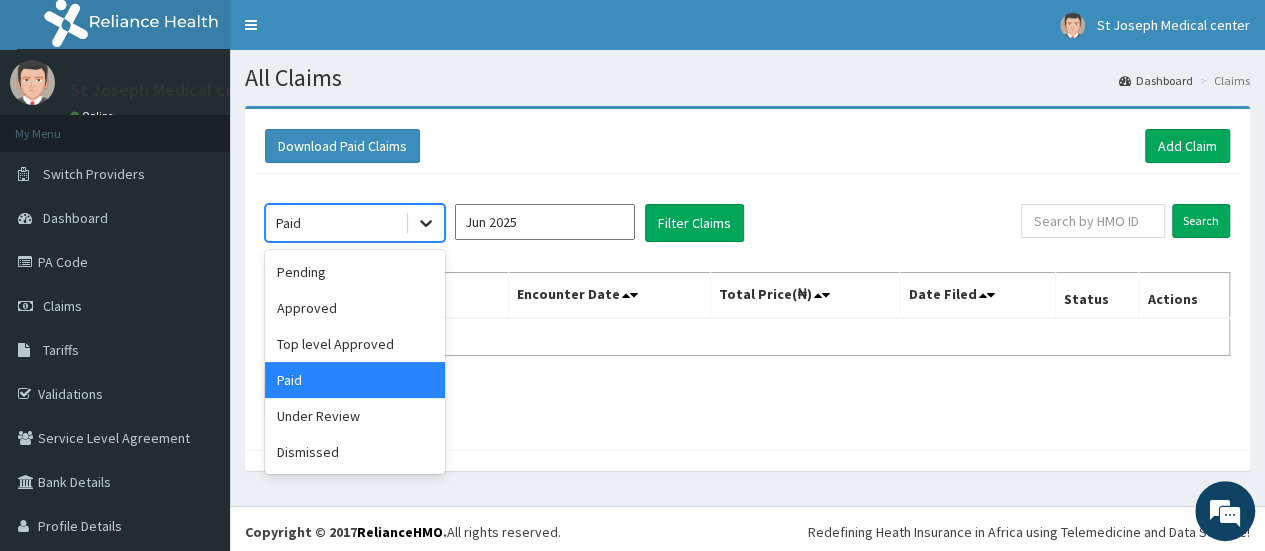 click 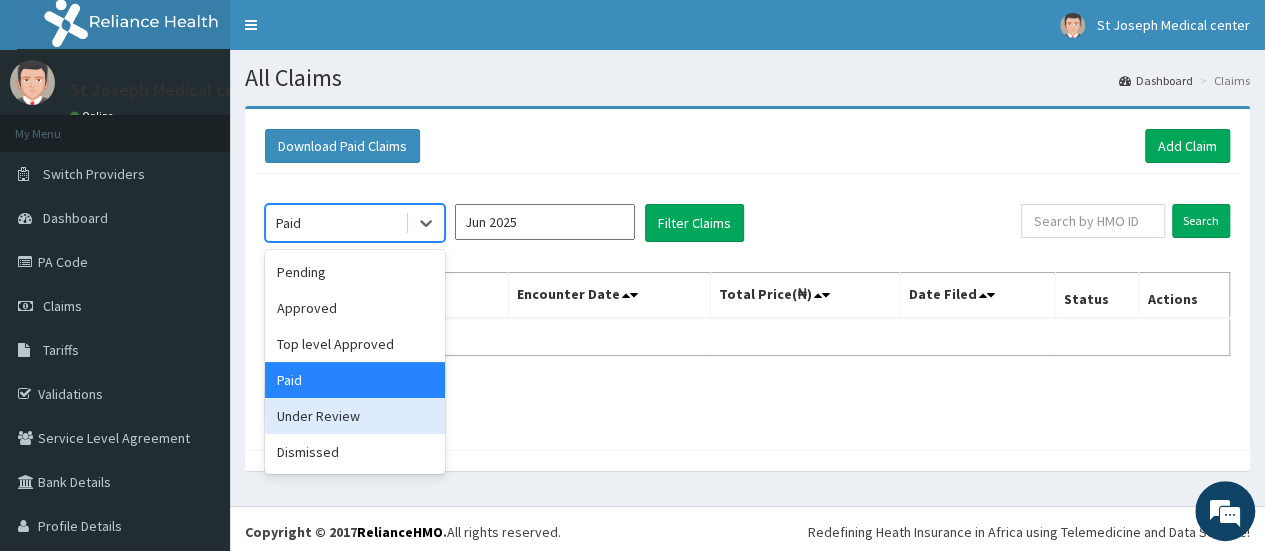 click on "Under Review" at bounding box center (355, 416) 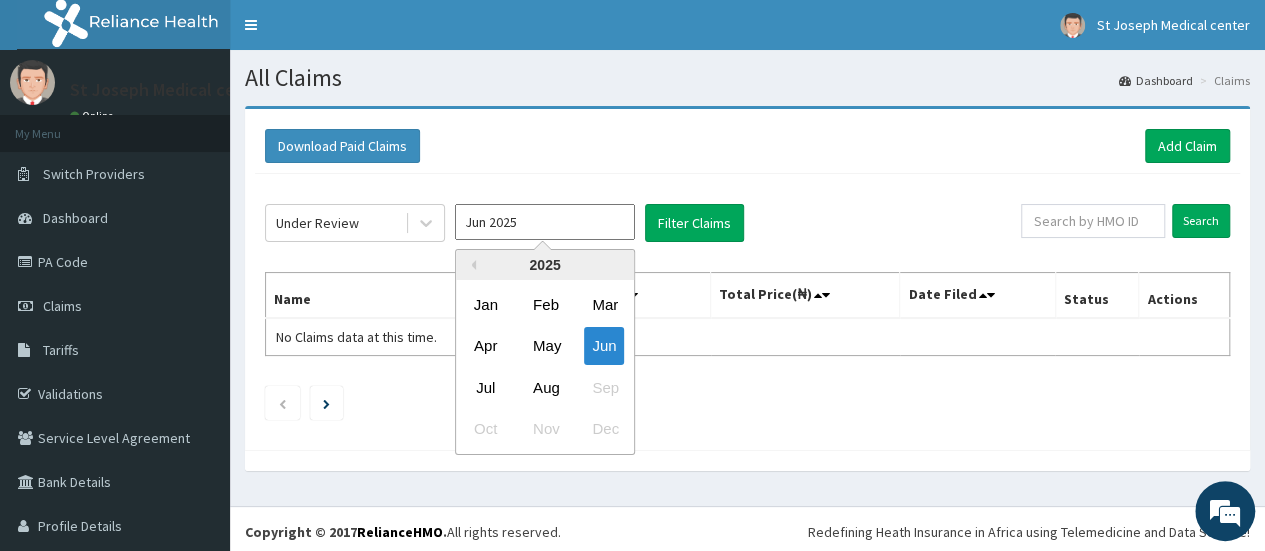 click on "Jun 2025" at bounding box center (545, 222) 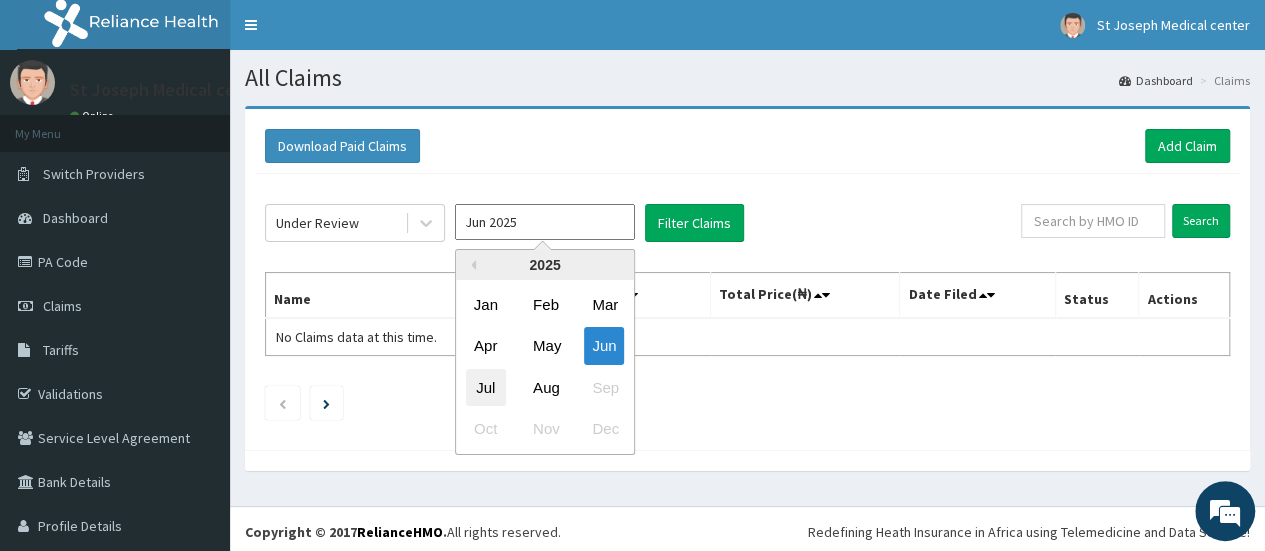 click on "Jul" at bounding box center (486, 387) 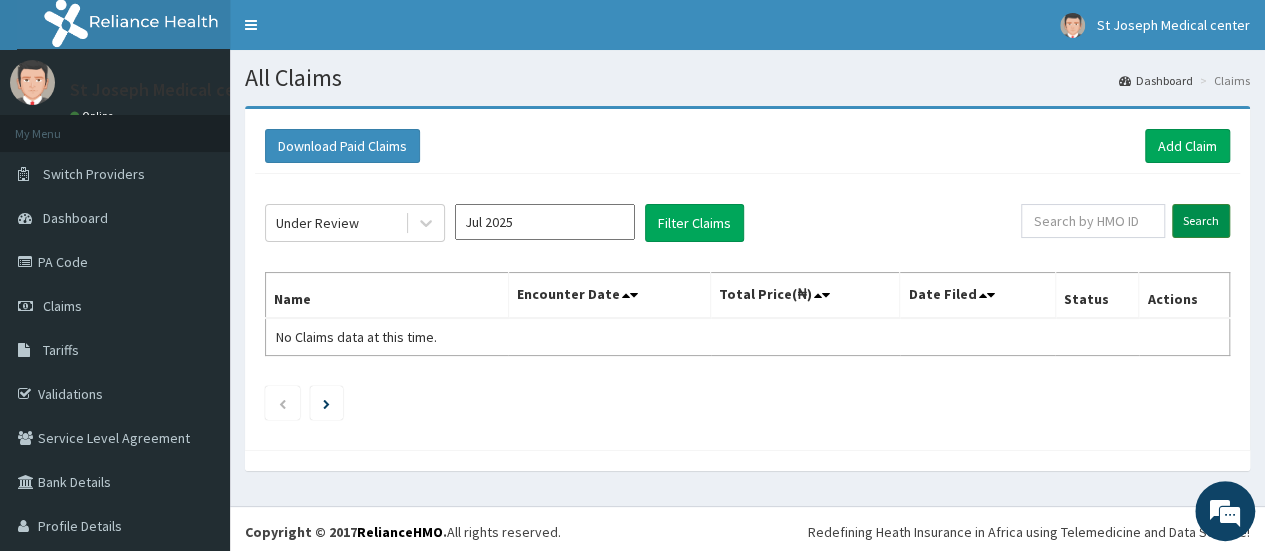 click on "Search" at bounding box center [1201, 221] 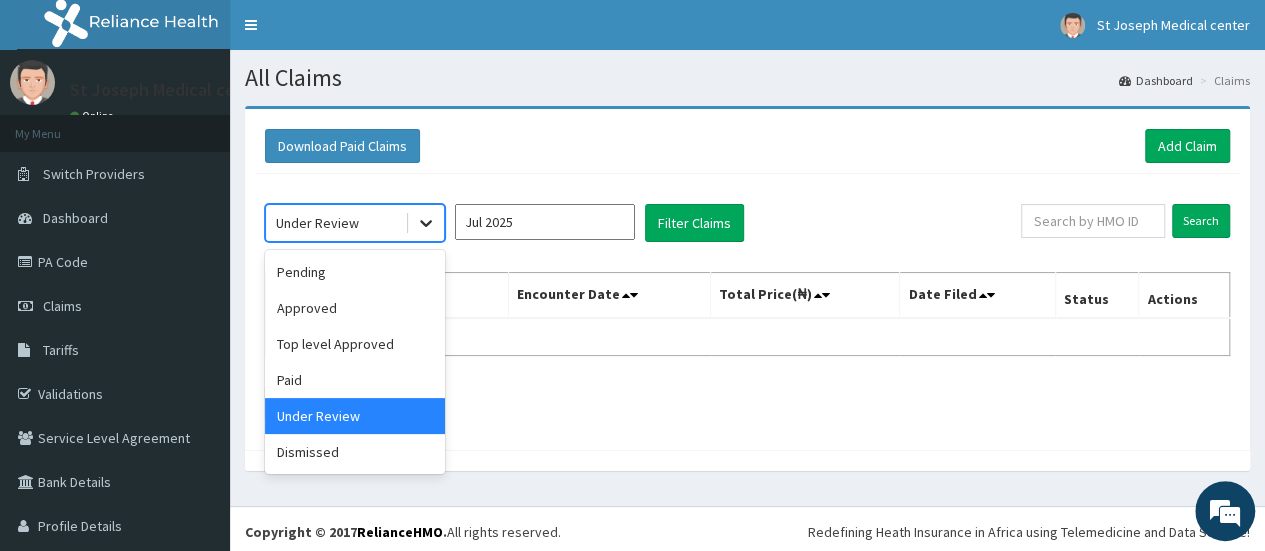 click 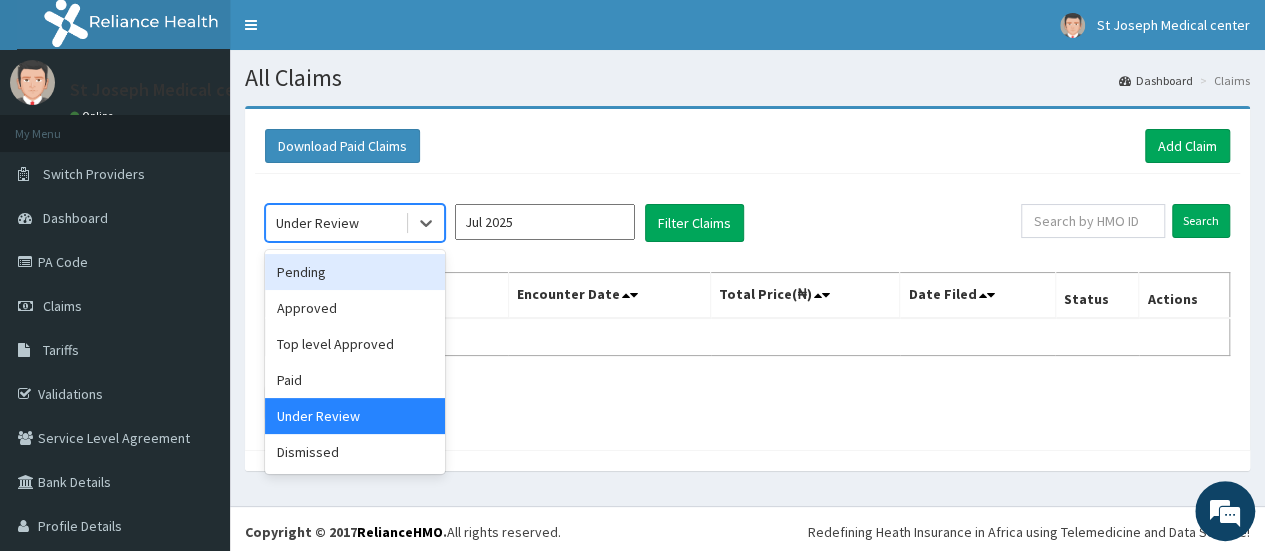 click on "Pending" at bounding box center [355, 272] 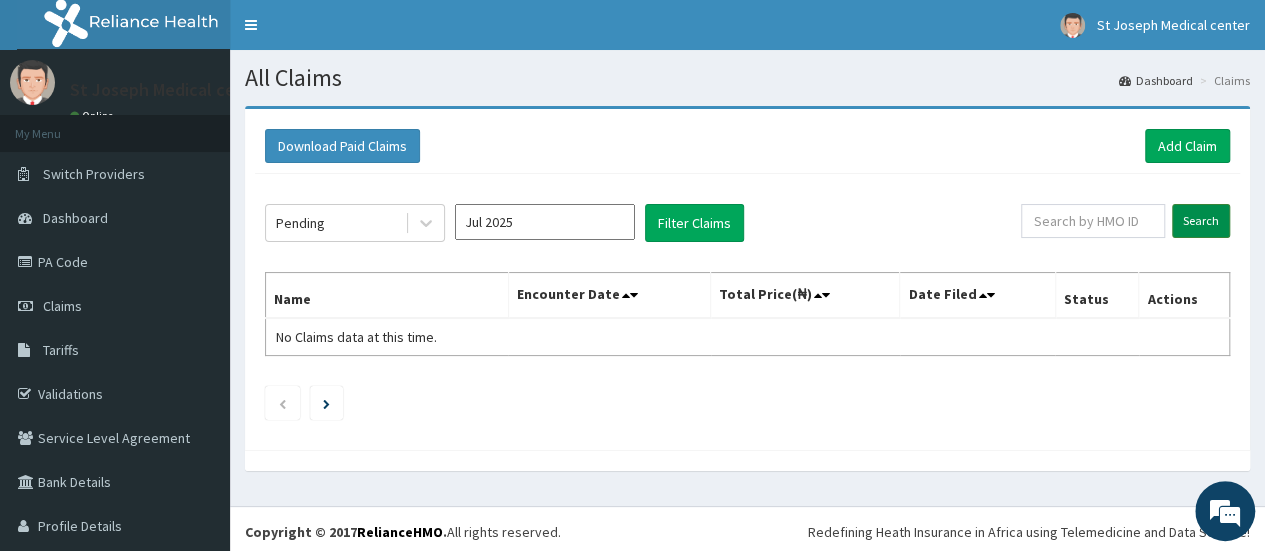 click on "Search" at bounding box center [1201, 221] 